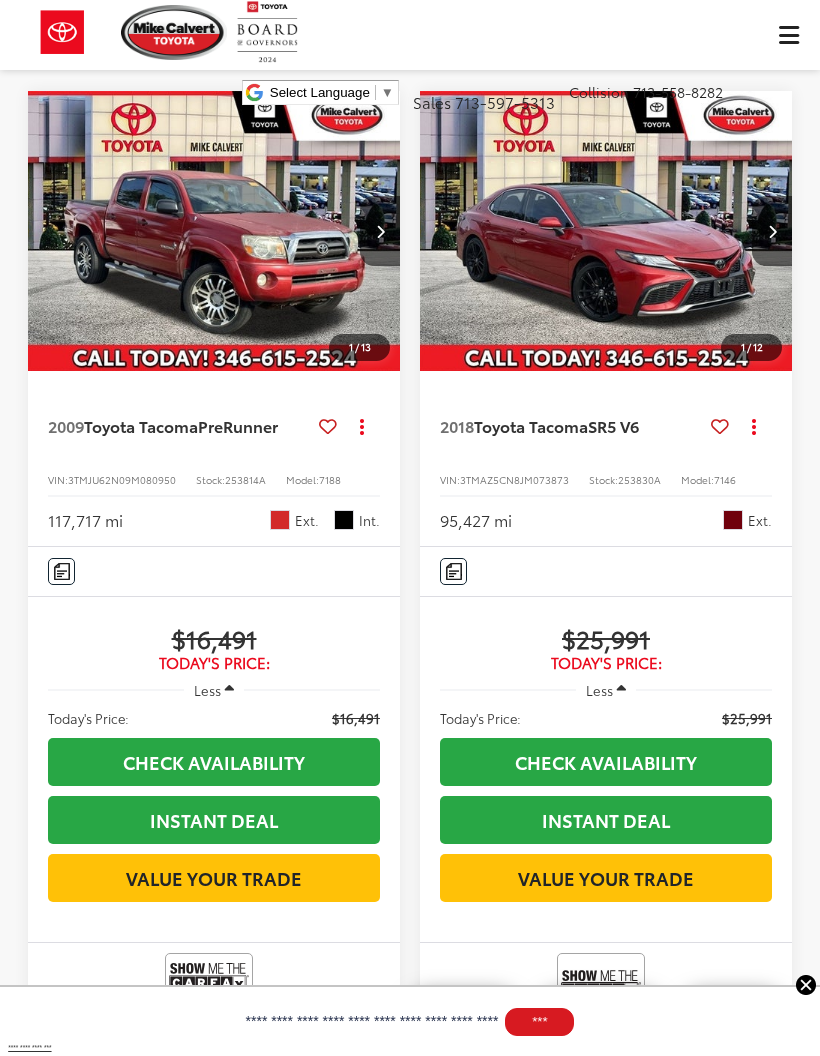 scroll, scrollTop: 1839, scrollLeft: 0, axis: vertical 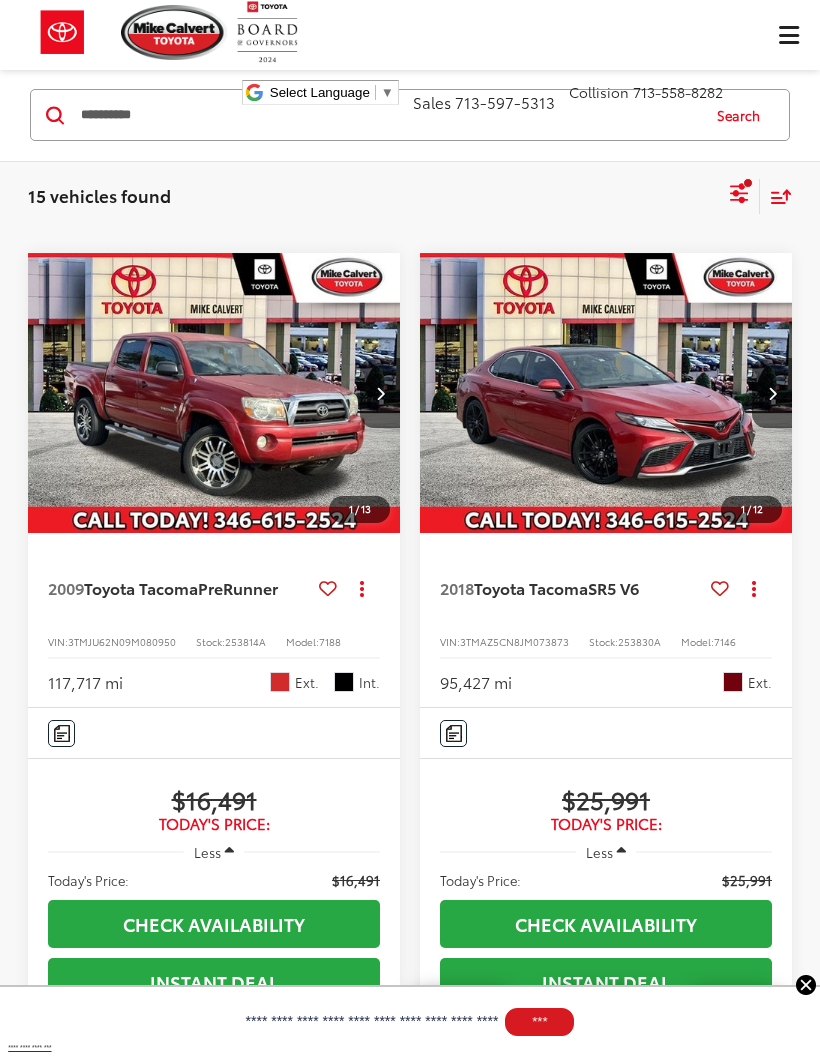 click on "[FIRST] [LAST] Toyota
Select Language ​ ▼
Sales
[PHONE]
Service
[PHONE]
Parts
[PHONE]
Collision
[PHONE]
[NUMBER] [STREET]
[CITY], [STATE] [ZIP]
Service
Map
Contact
Saved
Saved" at bounding box center [410, 60] 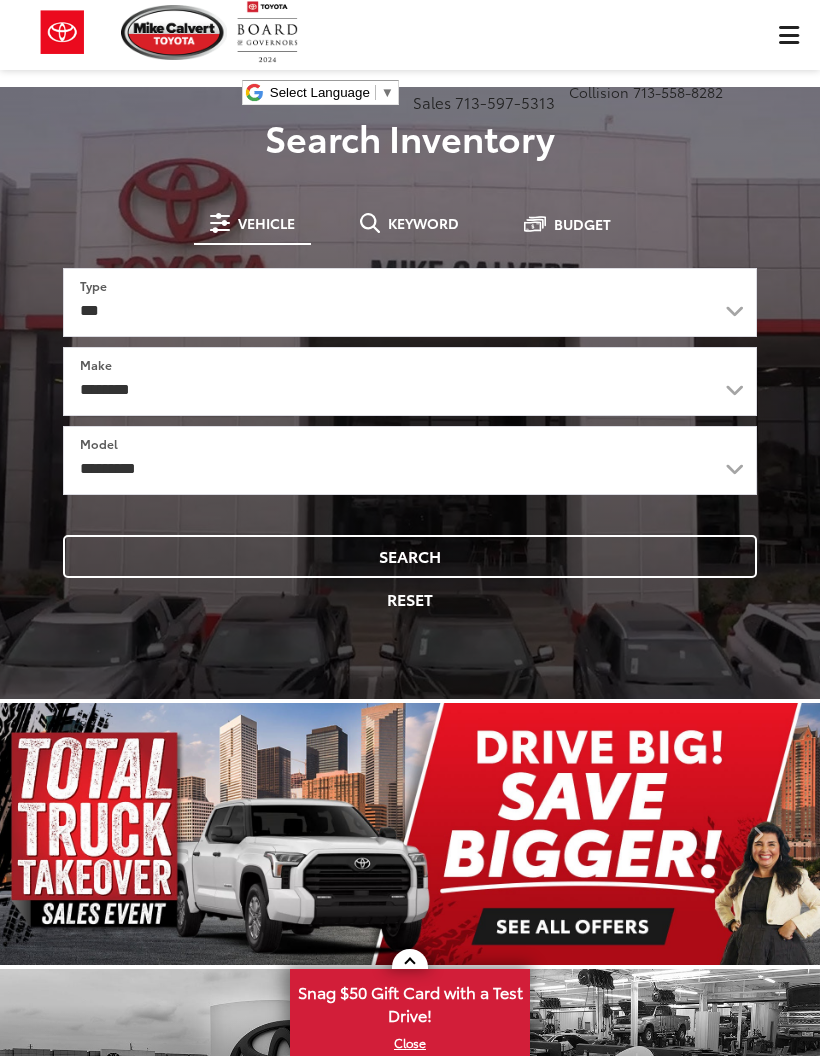 scroll, scrollTop: 0, scrollLeft: 0, axis: both 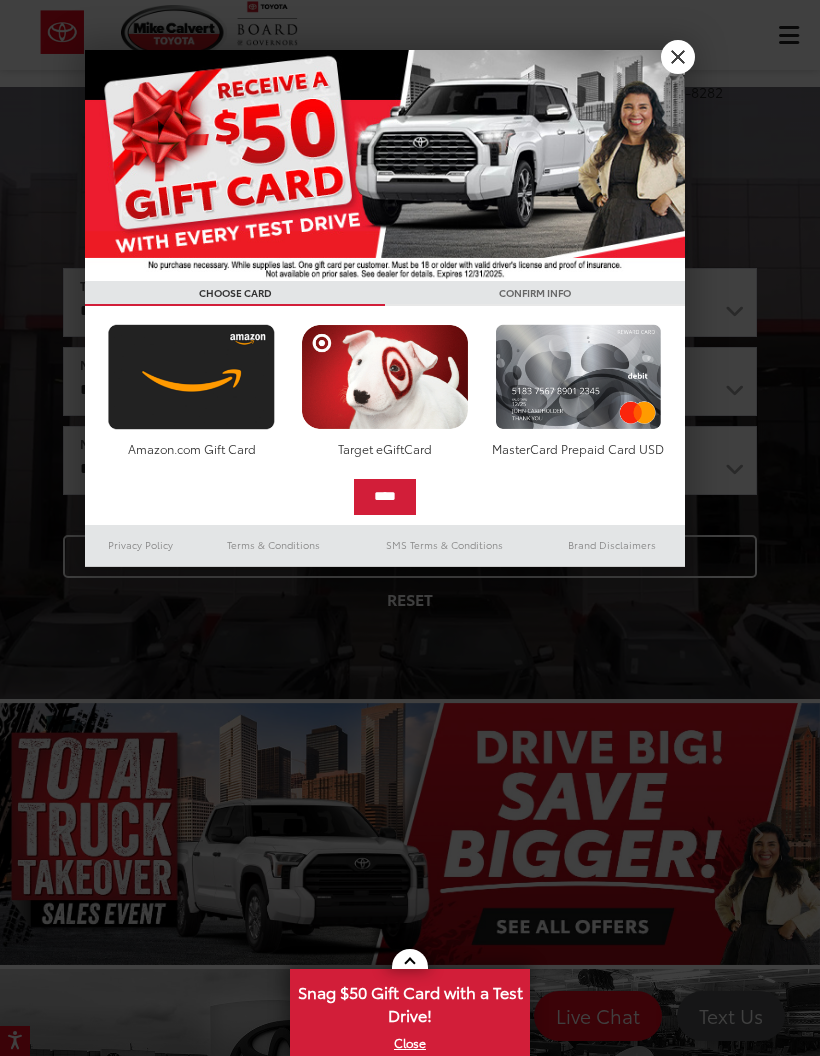click on "X" at bounding box center [678, 57] 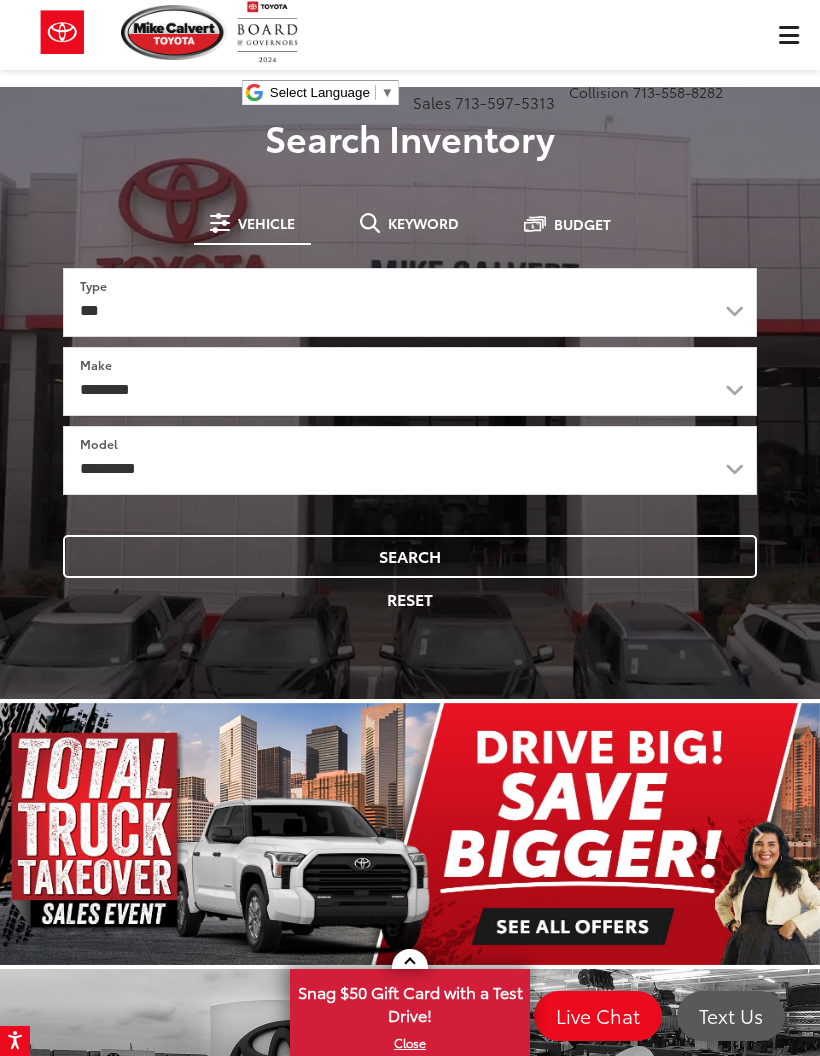 click on "Keyword" at bounding box center (423, 223) 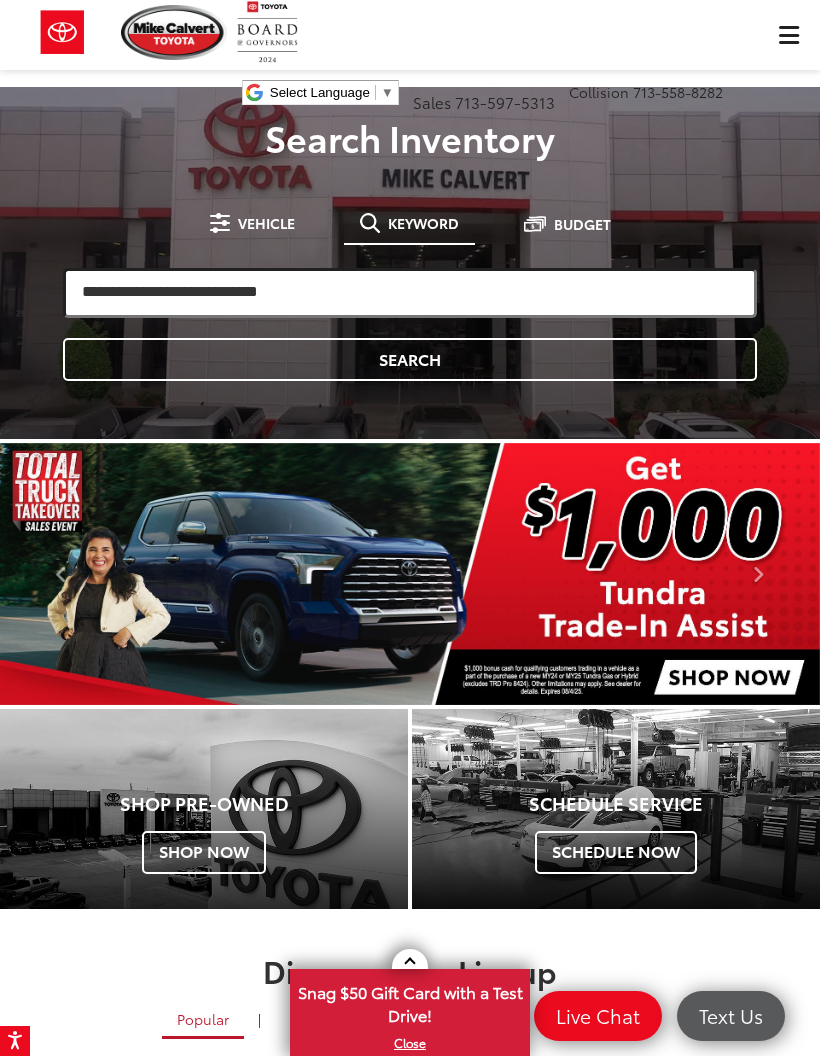 click at bounding box center [410, 293] 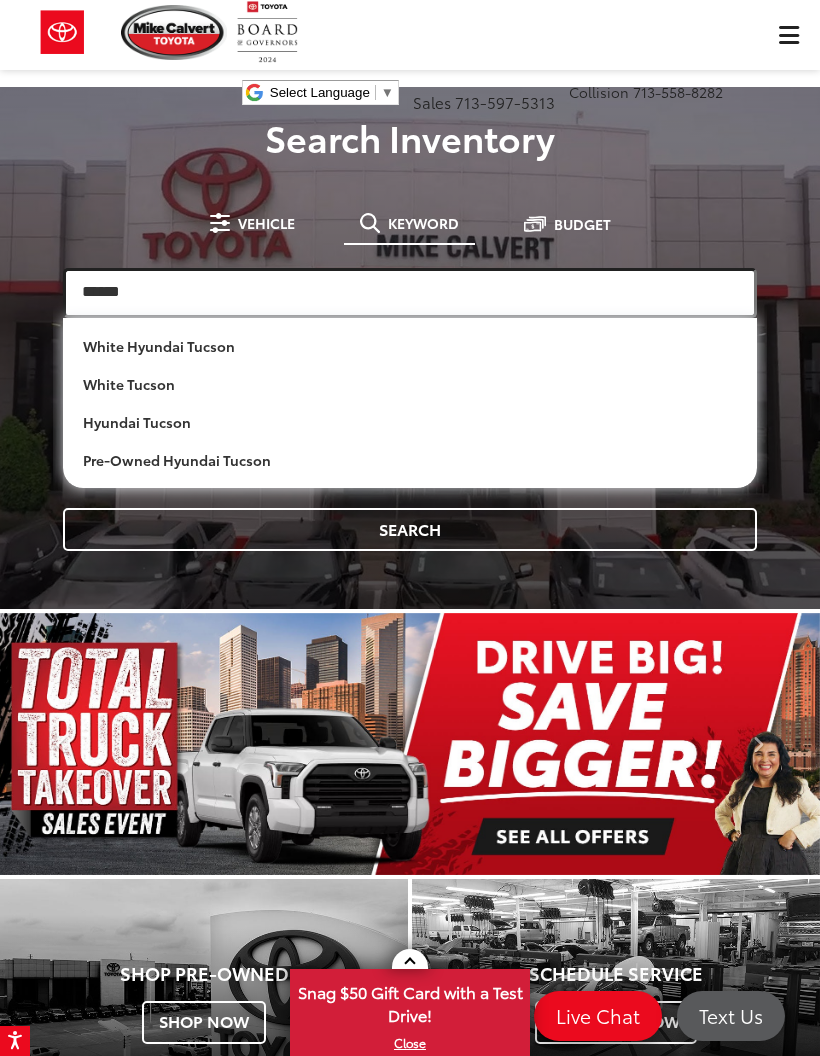 type on "******" 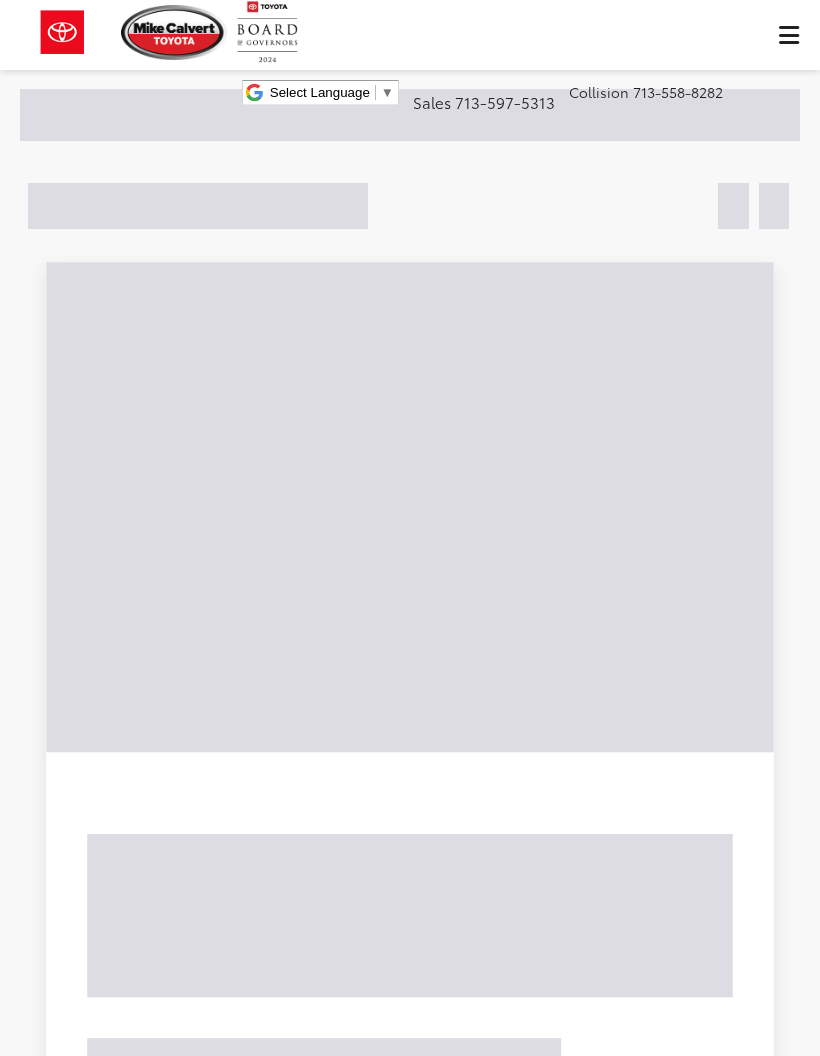scroll, scrollTop: 0, scrollLeft: 0, axis: both 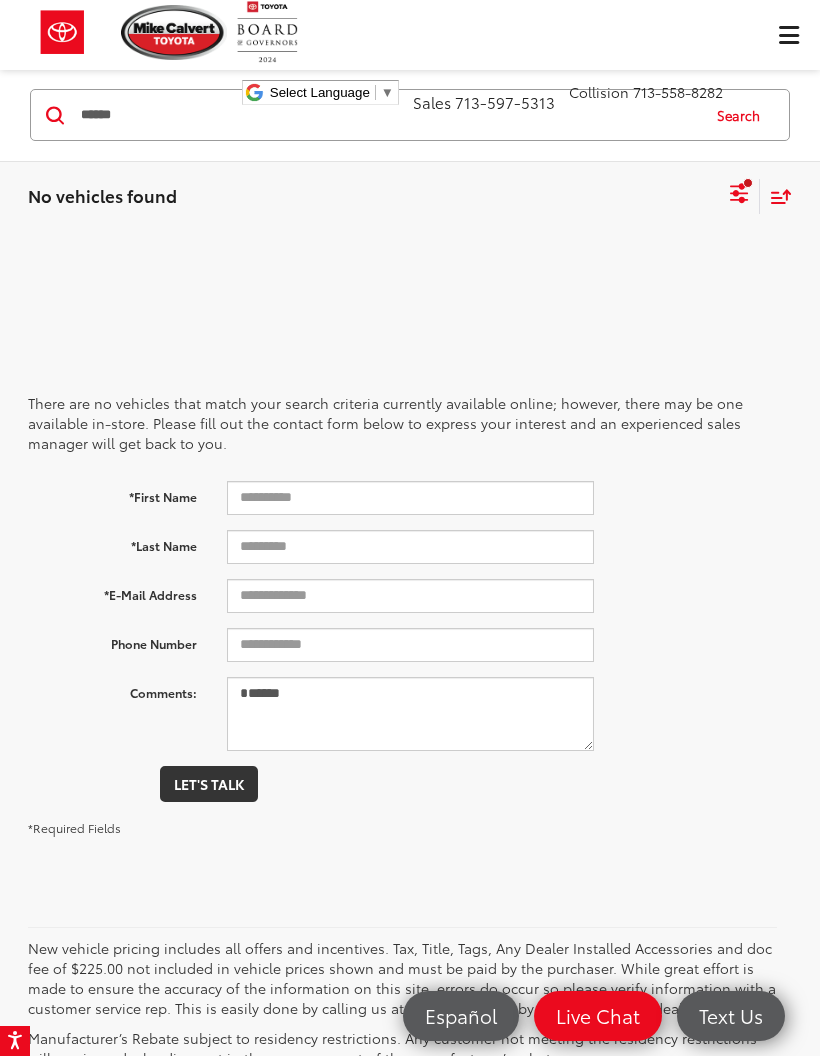 click on "Mike Calvert Toyota
Select Language ​ ▼
Sales
713-597-5313
Service
346-577-8734
Parts
713-561-5088
Collision
713-558-8282
2333 South Loop West
Houston, TX 77054
Service
Map
Contact
Saved
Saved" at bounding box center [410, 60] 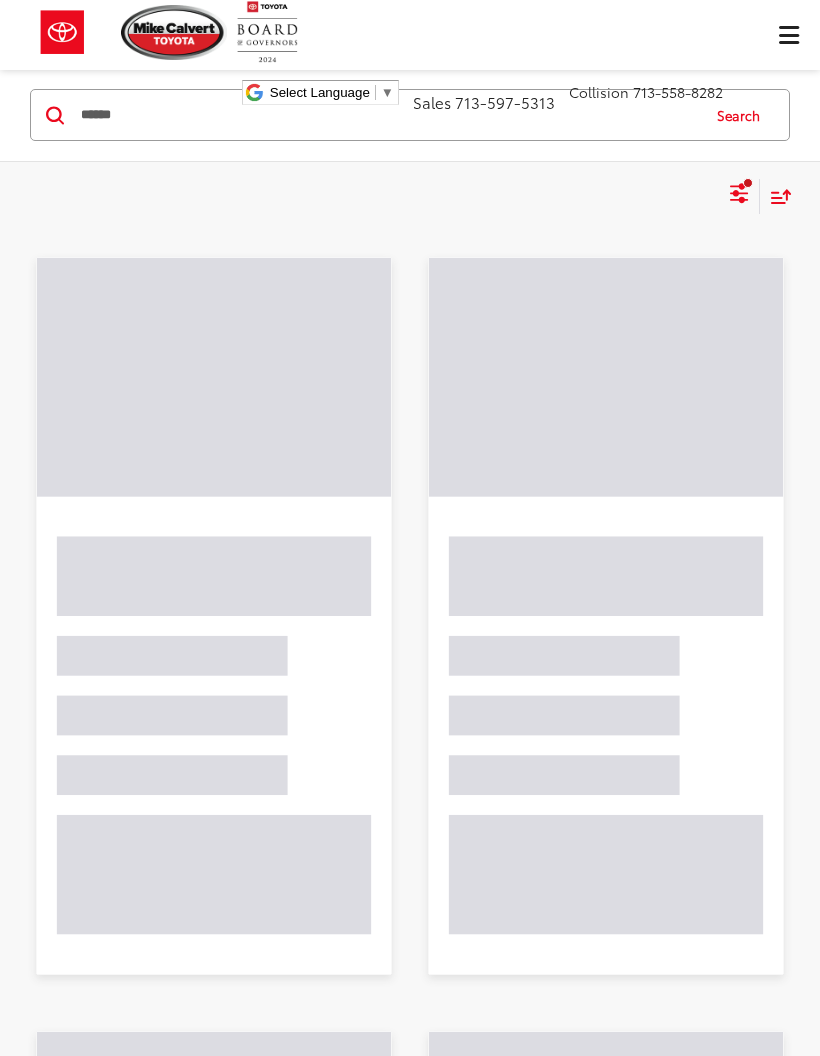 scroll, scrollTop: 0, scrollLeft: 0, axis: both 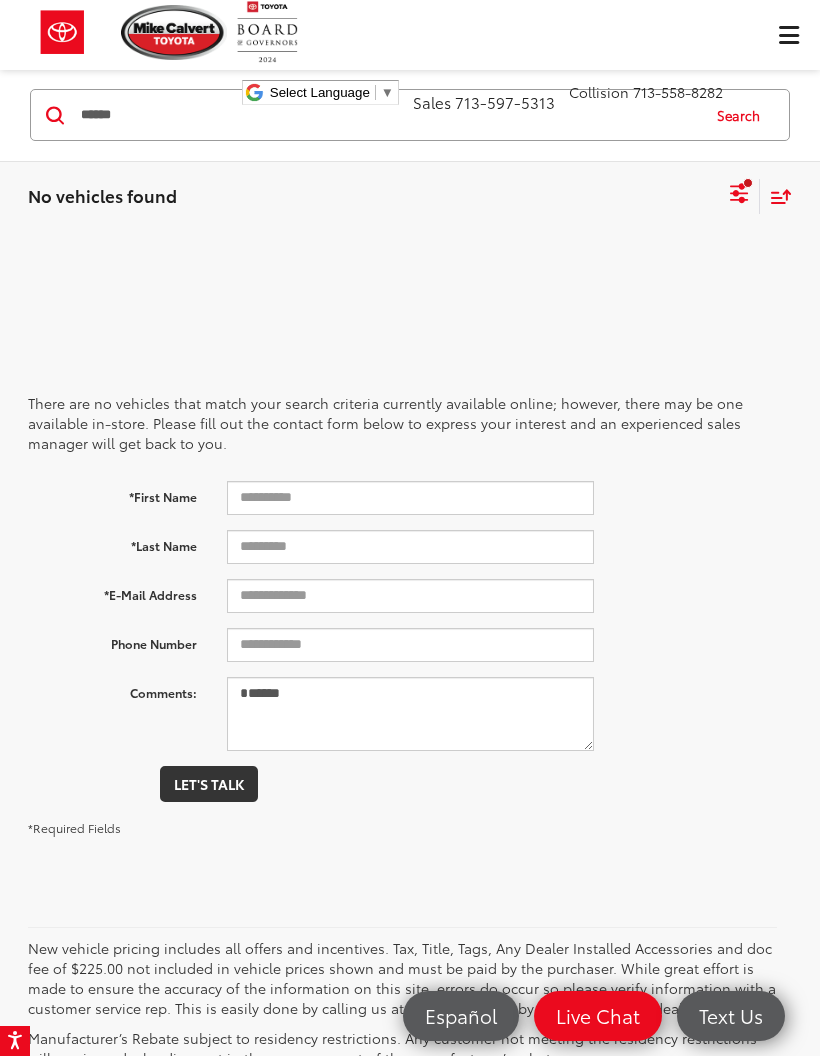 click on "[FIRST] [LAST] Toyota
Select Language ​ ▼
Sales
[PHONE]
Service
[PHONE]
Parts
[PHONE]
Collision
[PHONE]
[NUMBER] [STREET]
[CITY], [STATE] [ZIP]
Service
Map
Contact
Saved
Saved" at bounding box center (410, 60) 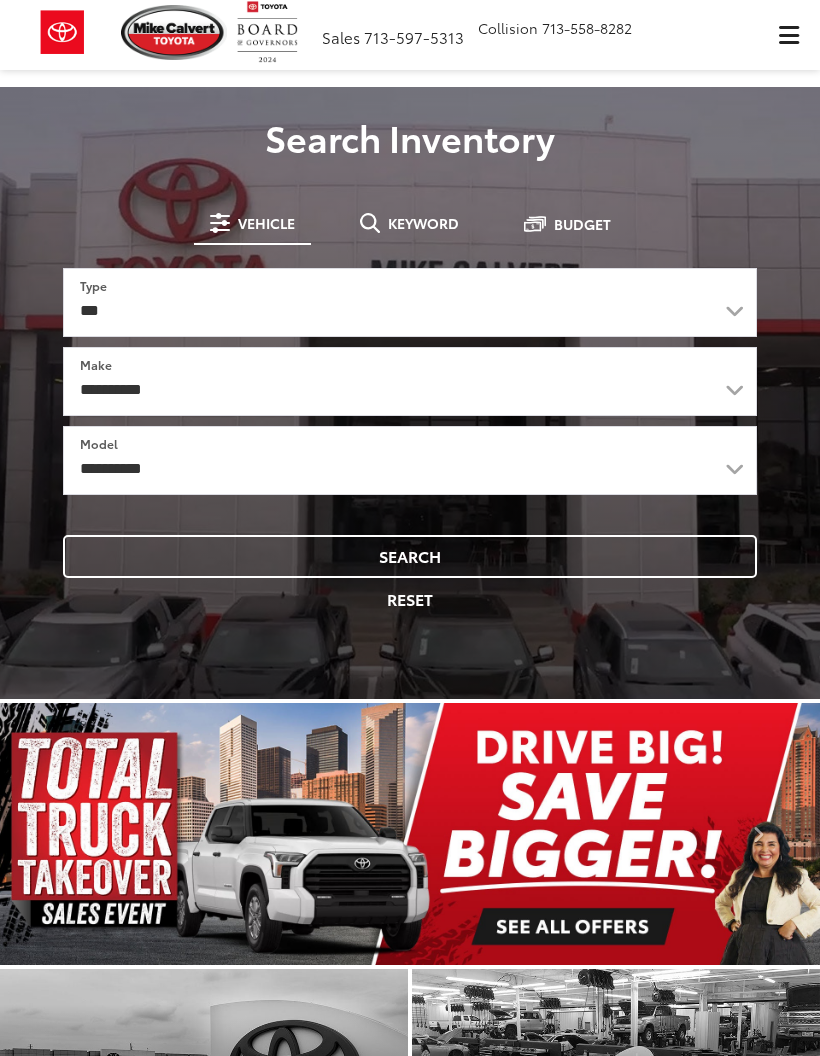 scroll, scrollTop: 0, scrollLeft: 0, axis: both 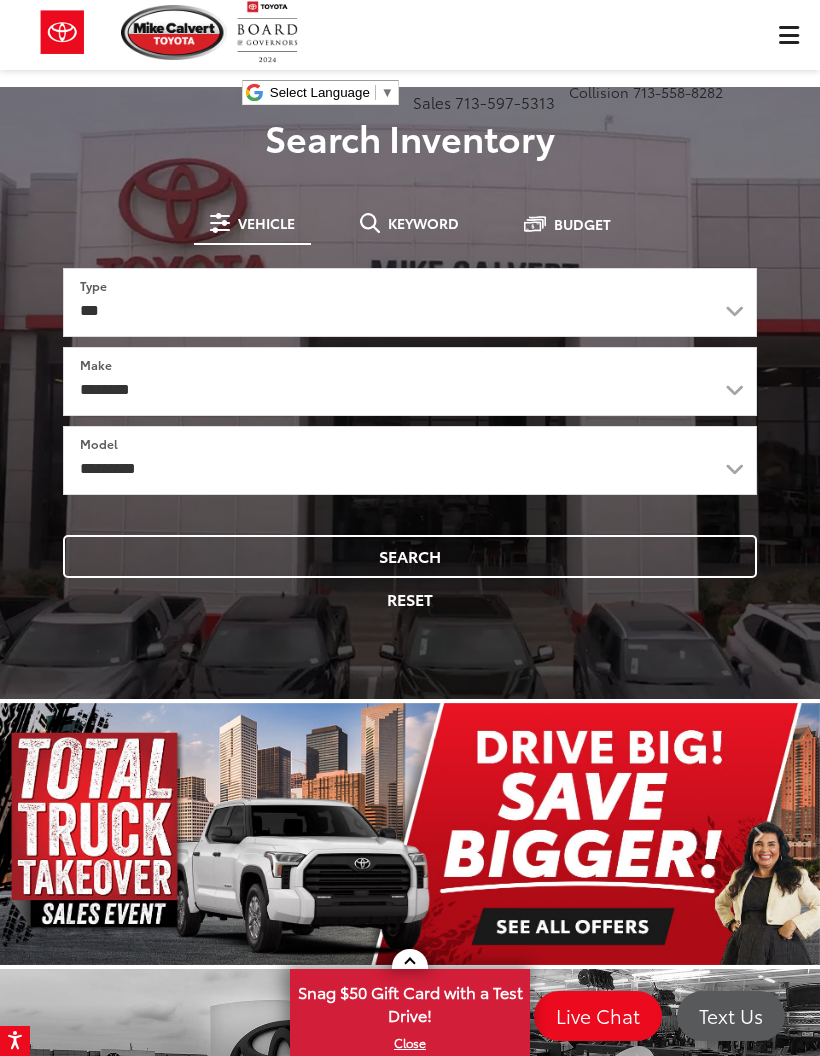 click on "[BRAND]
Select Language ​ ▼
Sales
[PHONE]
Service
[PHONE]
Parts
[PHONE]
Collision
[PHONE]
[NUMBER] [STREET]
[CITY], [STATE] [ZIP]
Service
Map
Contact
Saved
Saved" at bounding box center (410, 60) 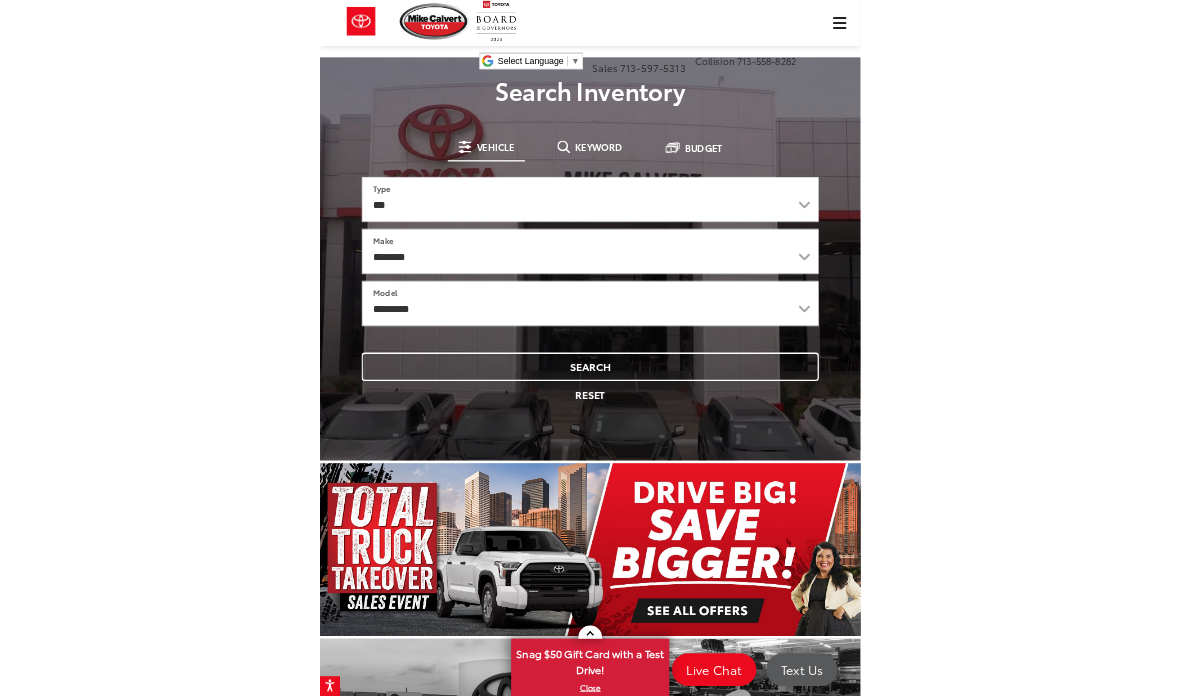 scroll, scrollTop: 0, scrollLeft: 0, axis: both 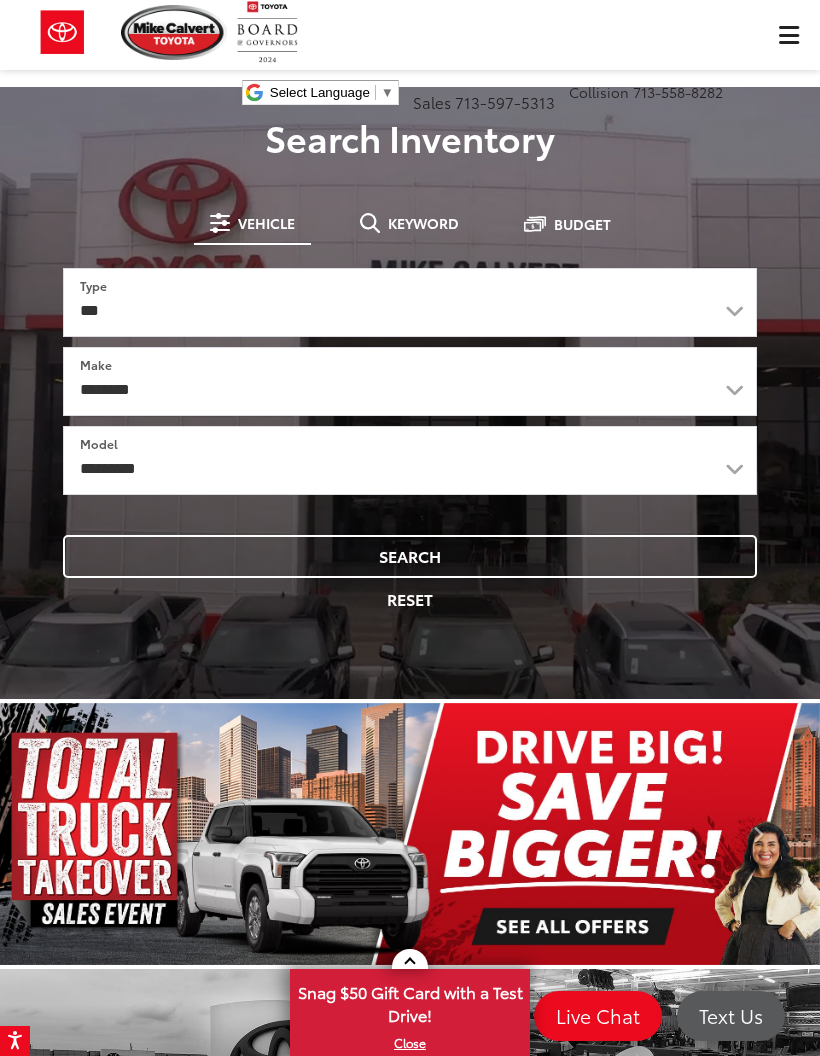 click on "[BRAND]
Select Language ​ ▼
Sales
[PHONE]
Service
[PHONE]
Parts
[PHONE]
Collision
[PHONE]
[NUMBER] [STREET]
[CITY], [STATE] [ZIP]
Service
Map
Contact
Saved
Saved" at bounding box center [410, 60] 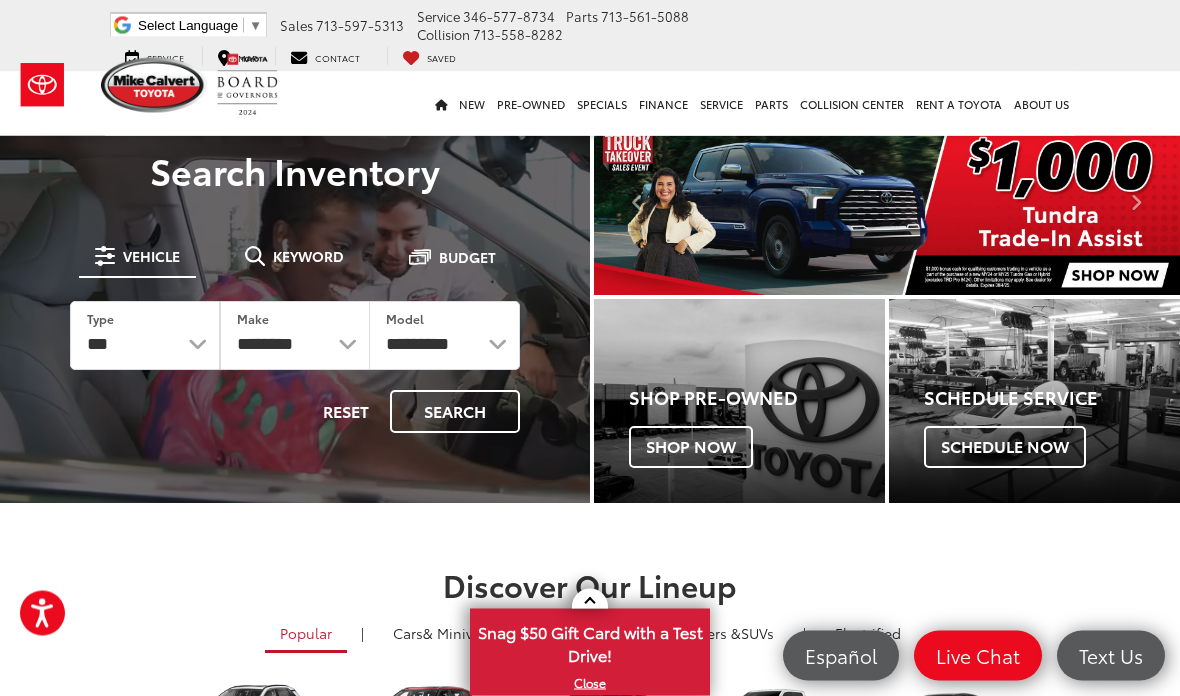 scroll, scrollTop: 9, scrollLeft: 0, axis: vertical 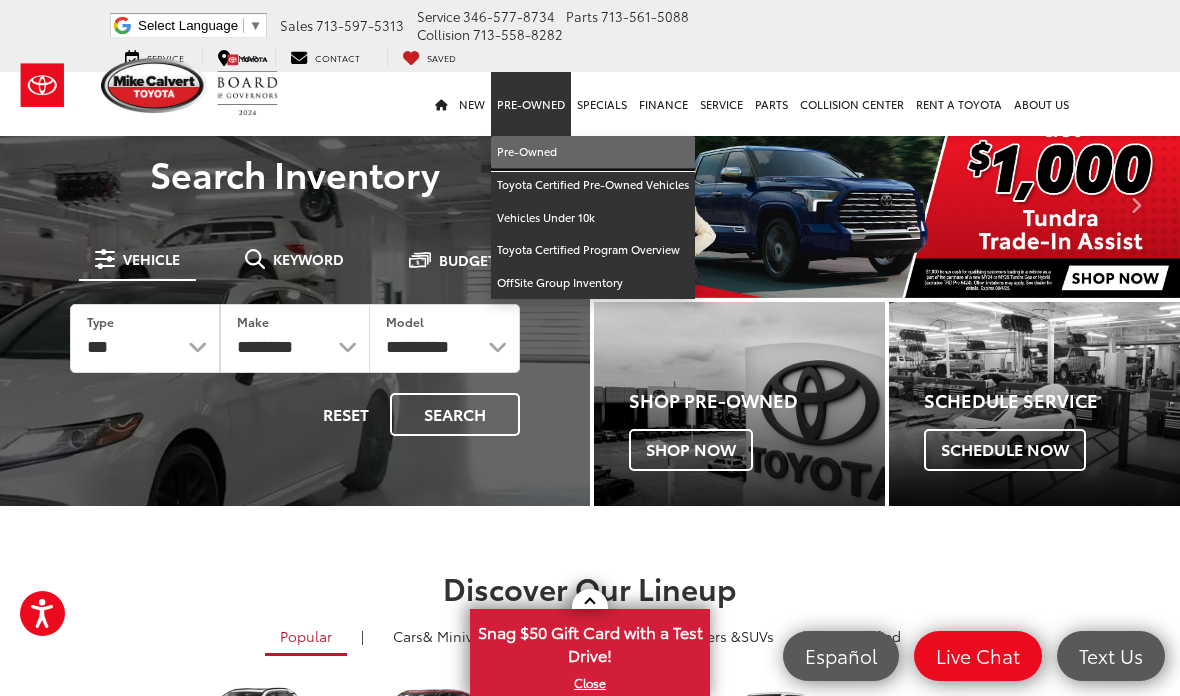 click on "Pre-Owned" at bounding box center (593, 152) 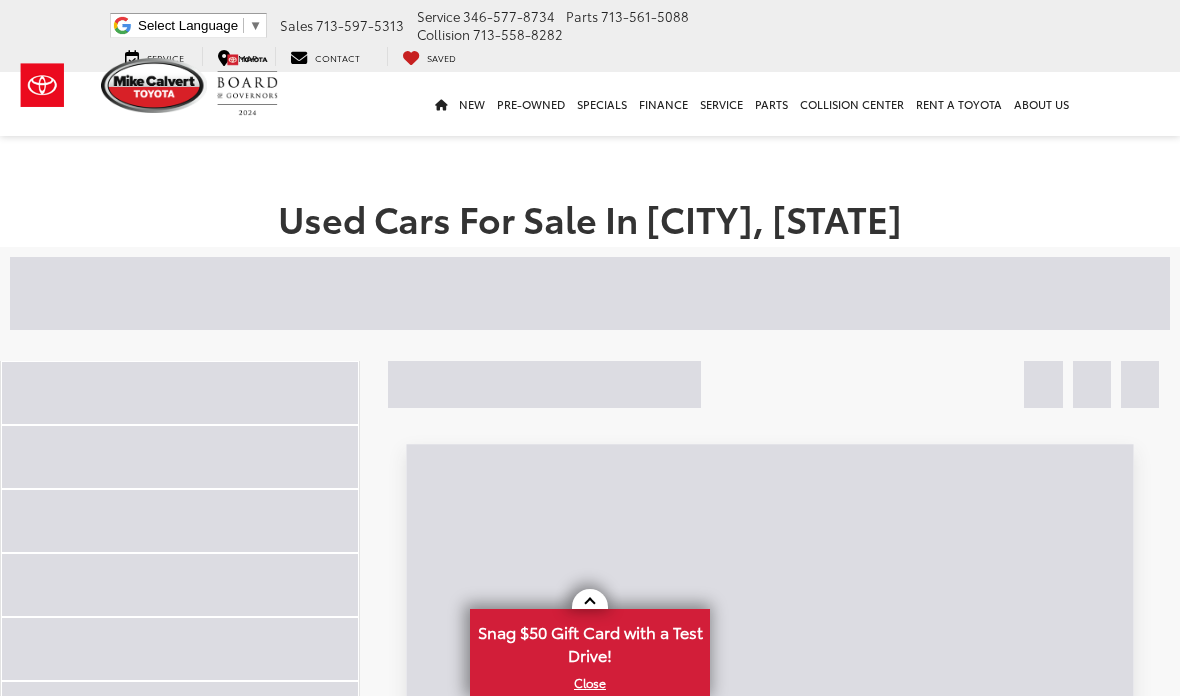scroll, scrollTop: 0, scrollLeft: 0, axis: both 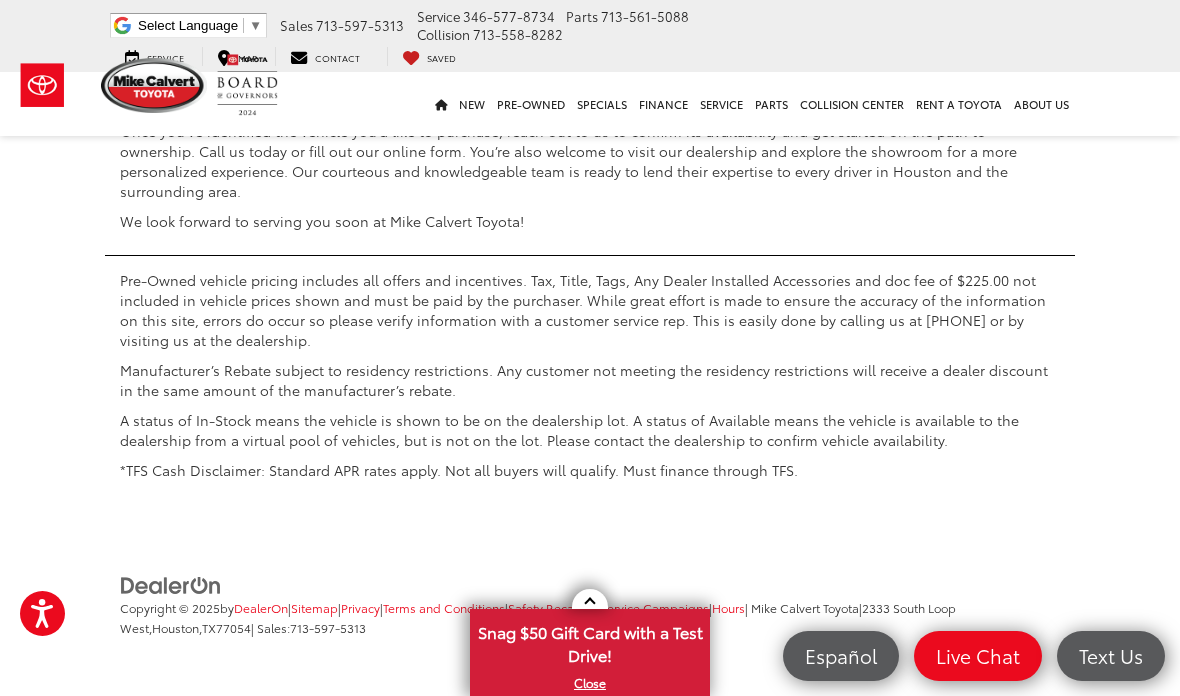 click on "2" at bounding box center (794, -427) 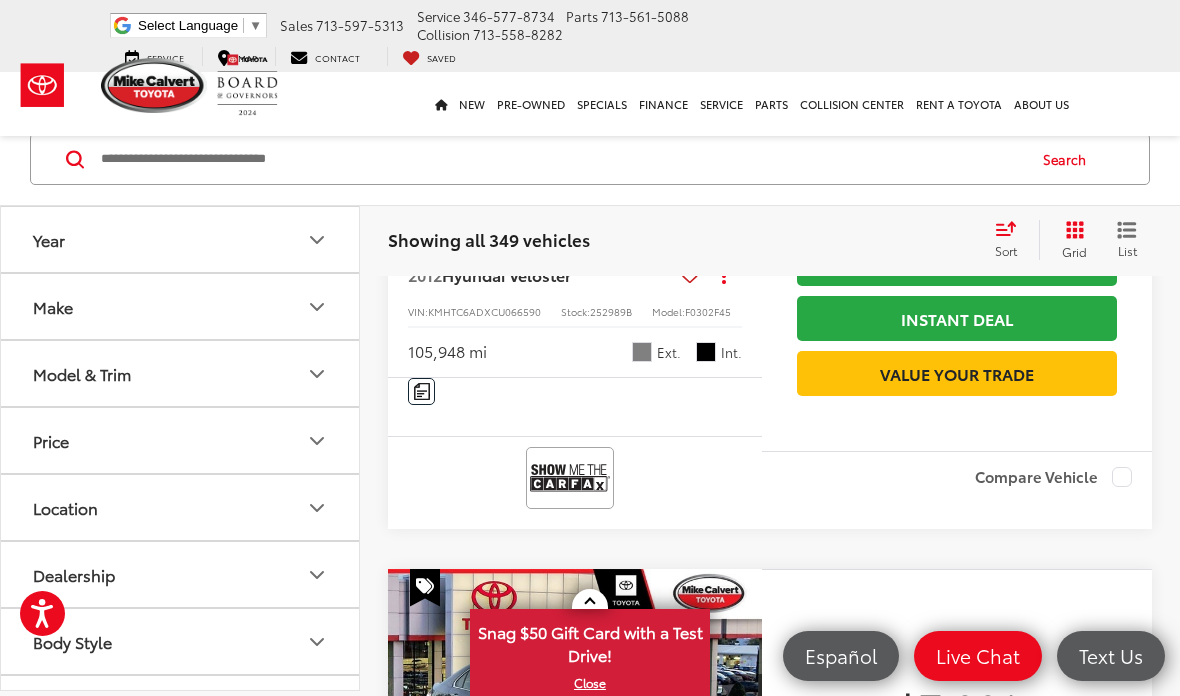 scroll, scrollTop: 1070, scrollLeft: 0, axis: vertical 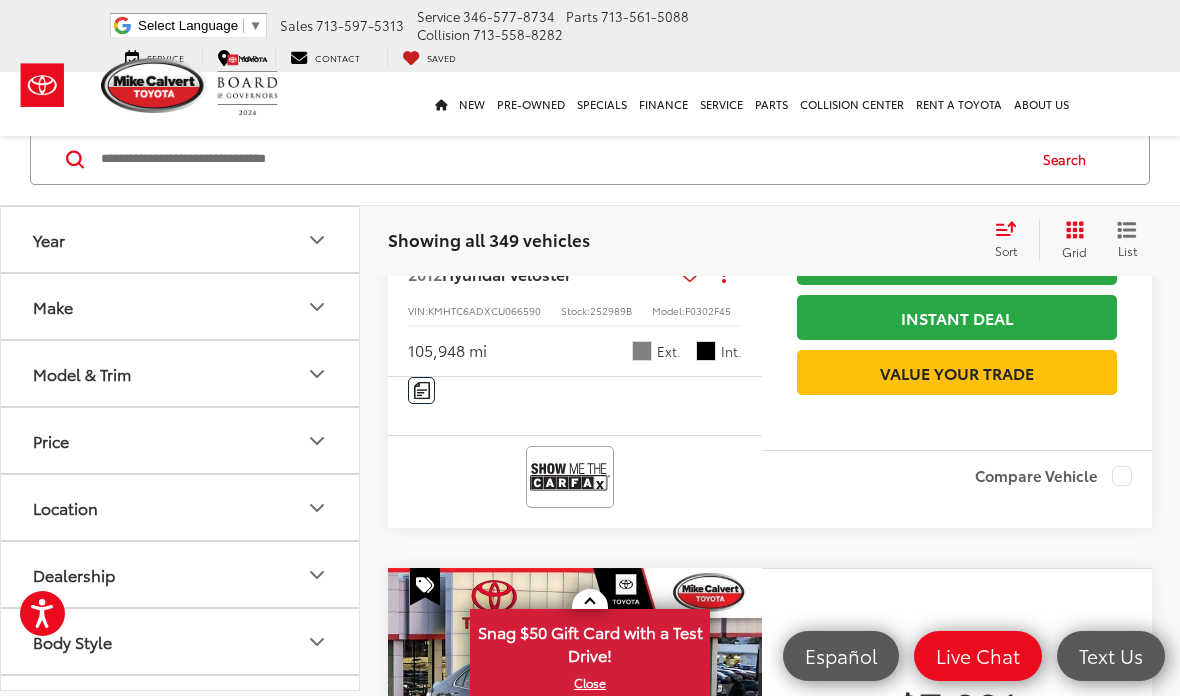 click on "Body Style" at bounding box center (181, 641) 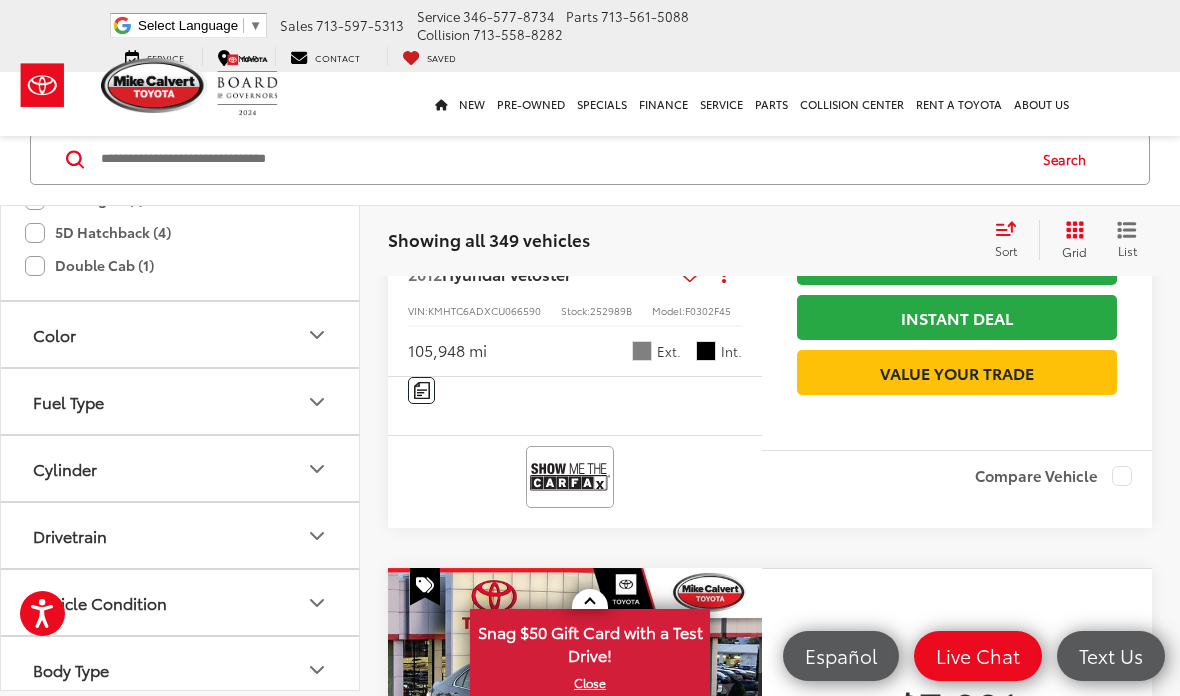 click on "Body Type" at bounding box center (181, 669) 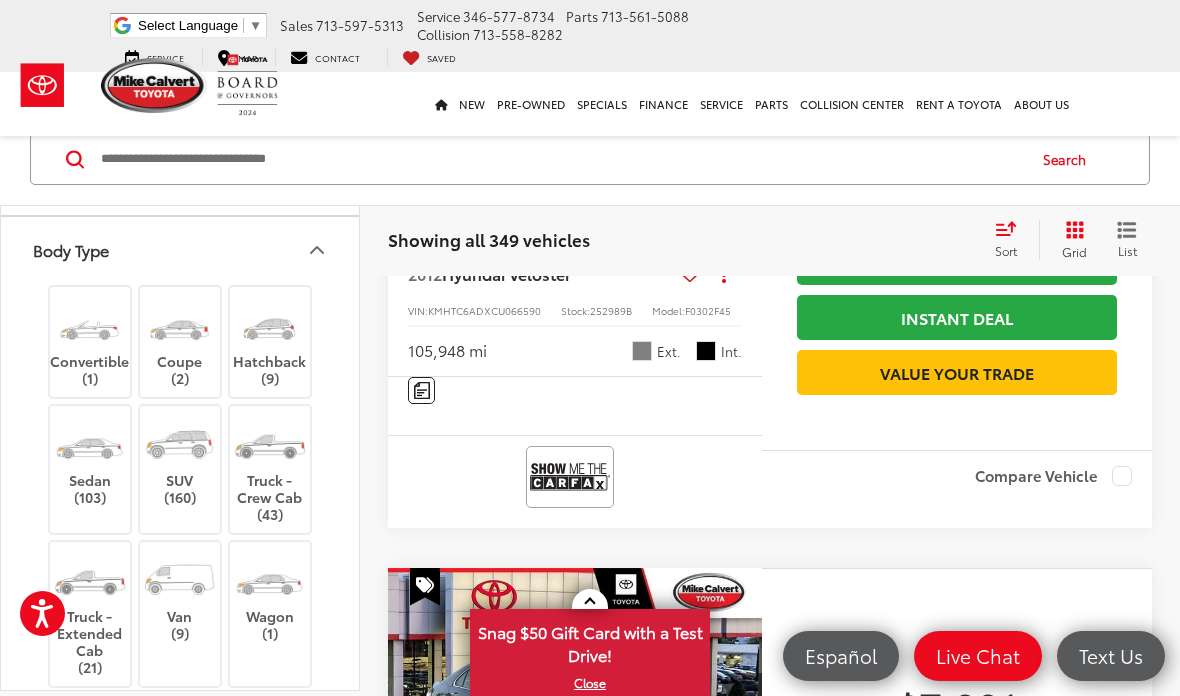 scroll, scrollTop: 1306, scrollLeft: 0, axis: vertical 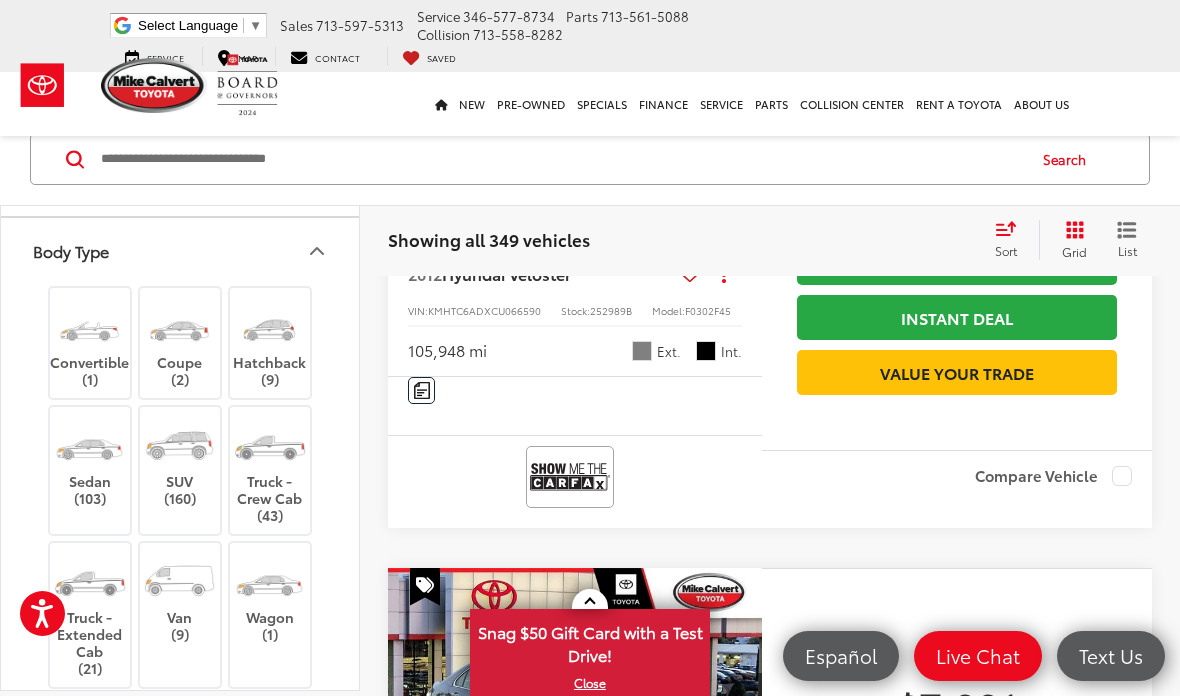 click on "Truck - Crew Cab   (43)" at bounding box center (270, 470) 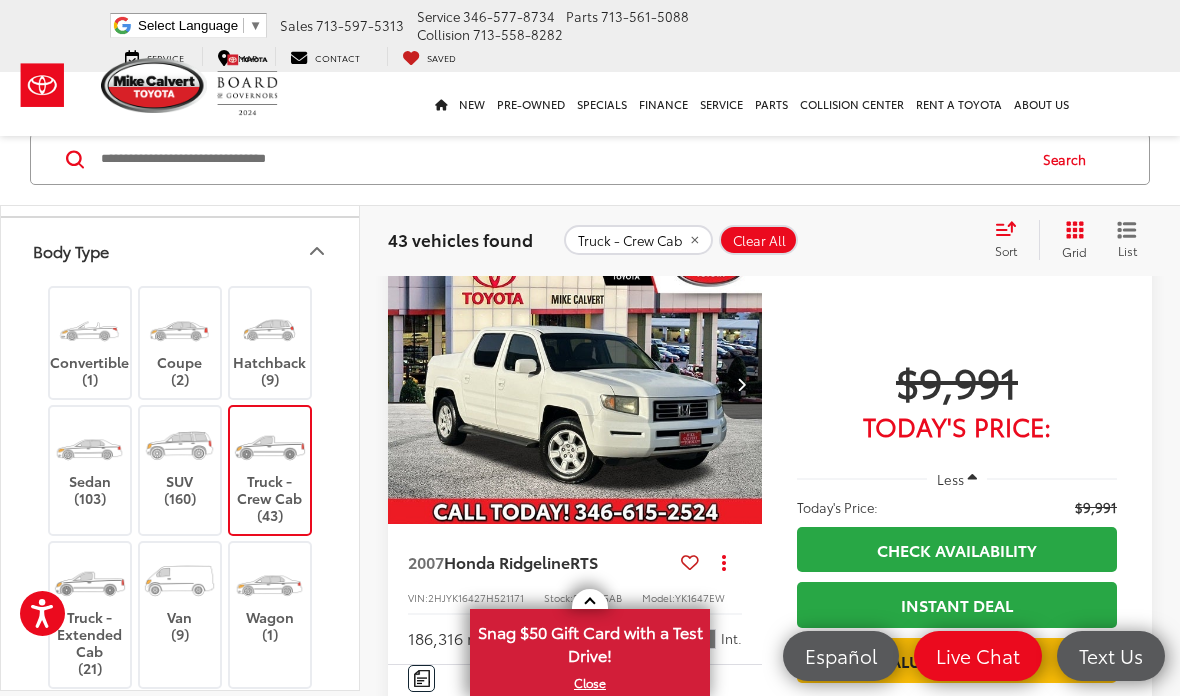 scroll, scrollTop: 172, scrollLeft: 0, axis: vertical 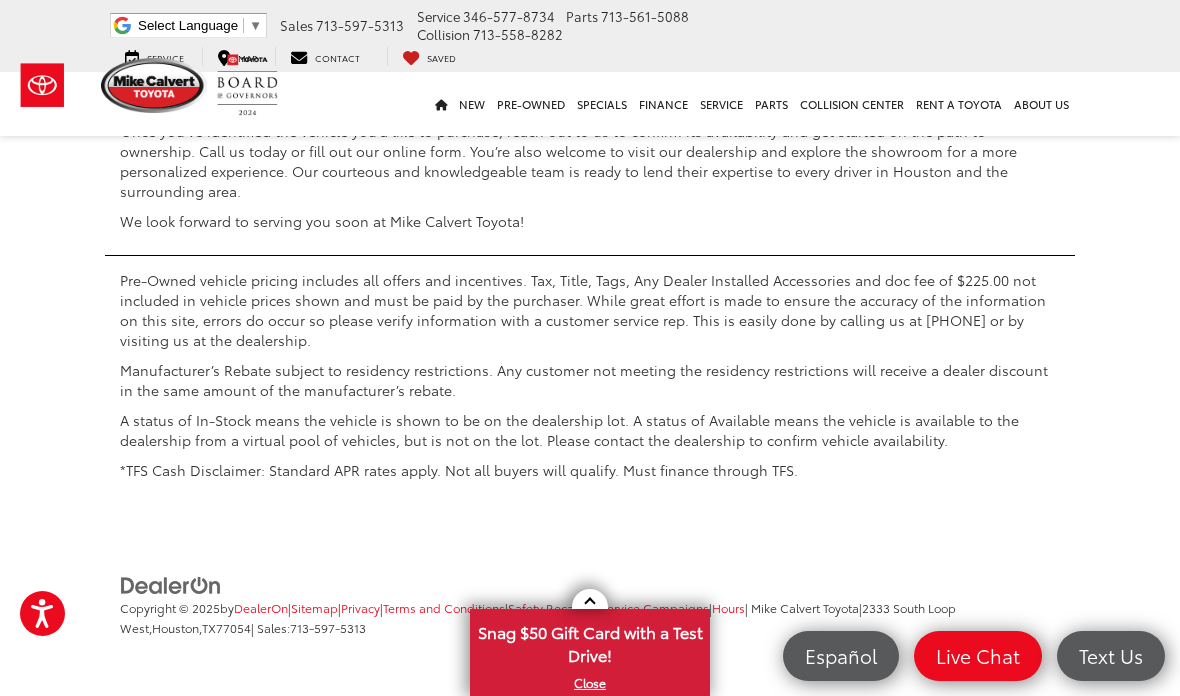 click on "3" at bounding box center [854, -427] 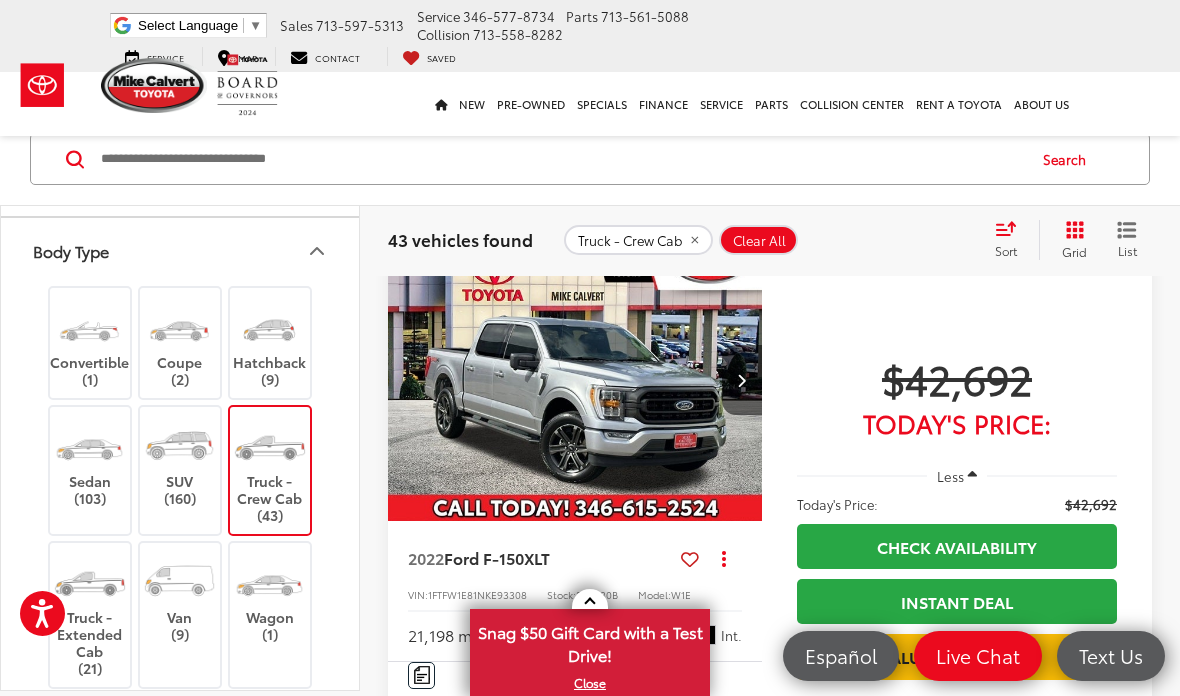 scroll, scrollTop: 2150, scrollLeft: 0, axis: vertical 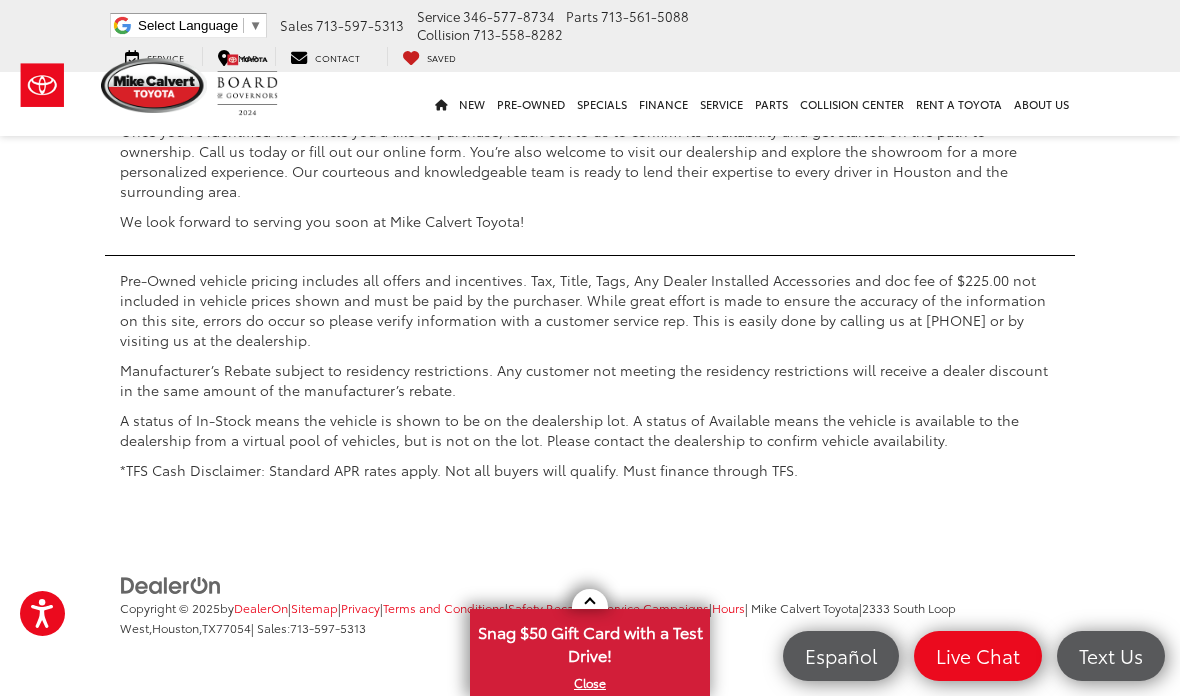 click on "2" at bounding box center (824, -427) 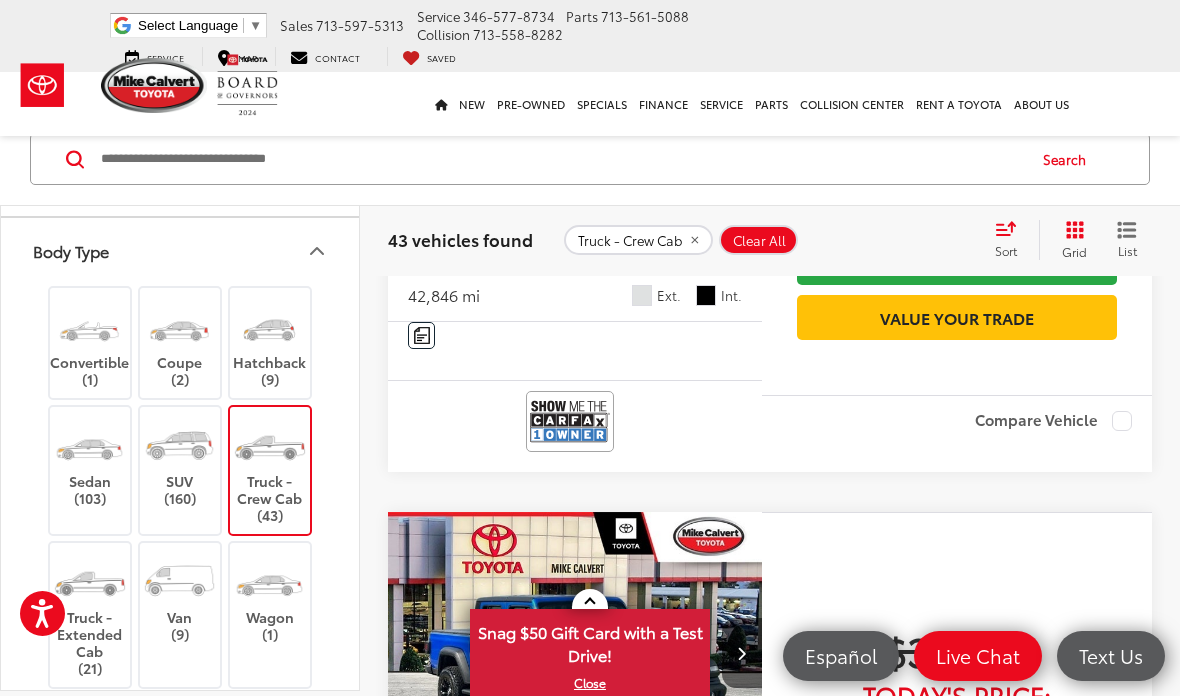 scroll, scrollTop: 3677, scrollLeft: 0, axis: vertical 